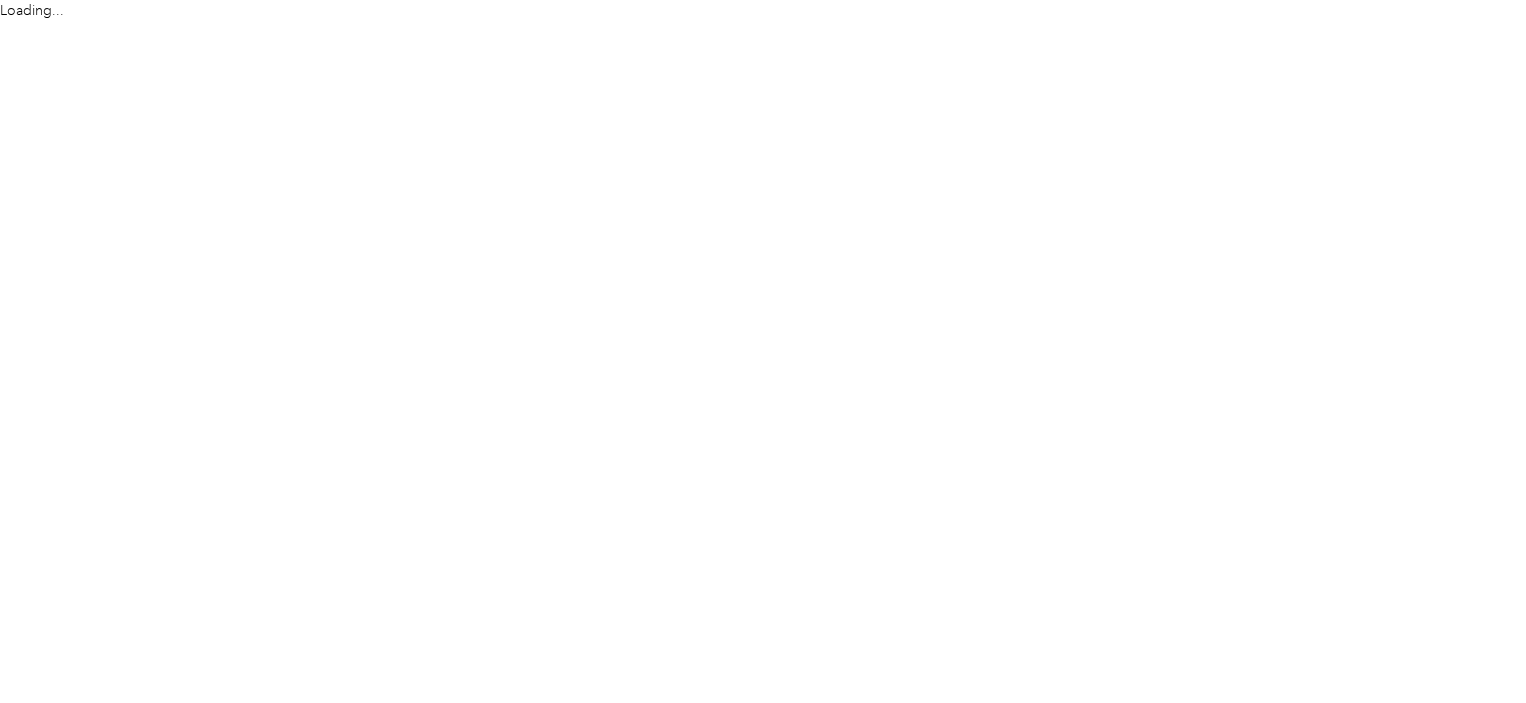 scroll, scrollTop: 0, scrollLeft: 0, axis: both 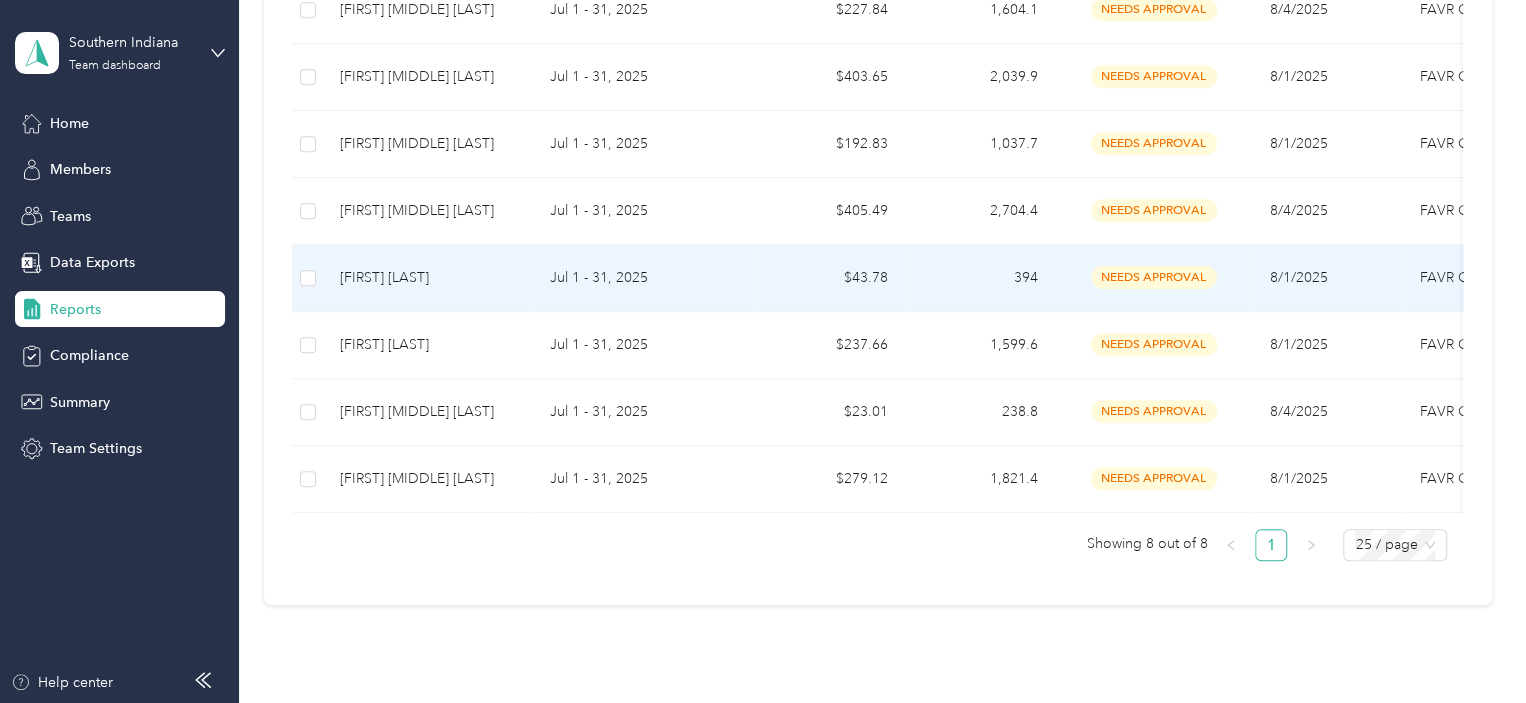 click on "394" at bounding box center (979, 278) 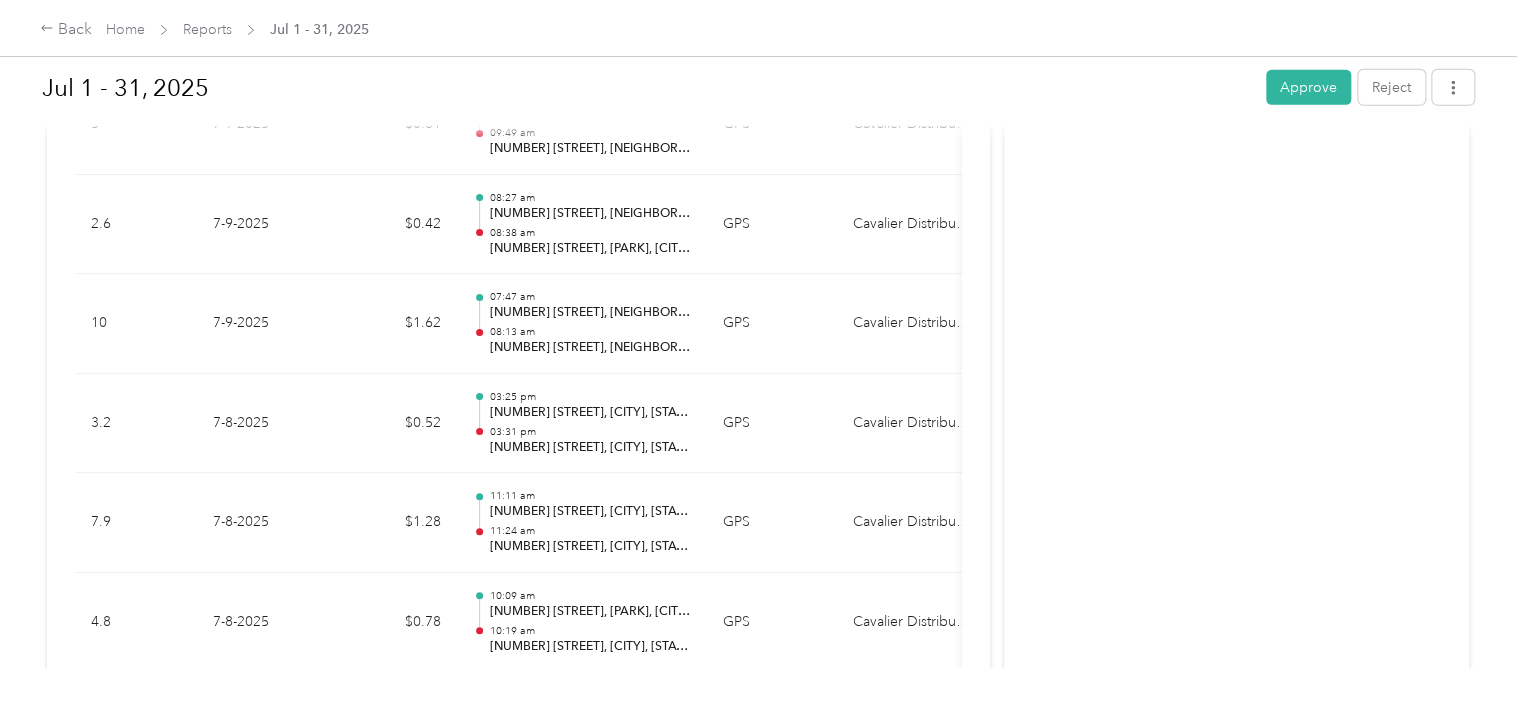 scroll, scrollTop: 8000, scrollLeft: 0, axis: vertical 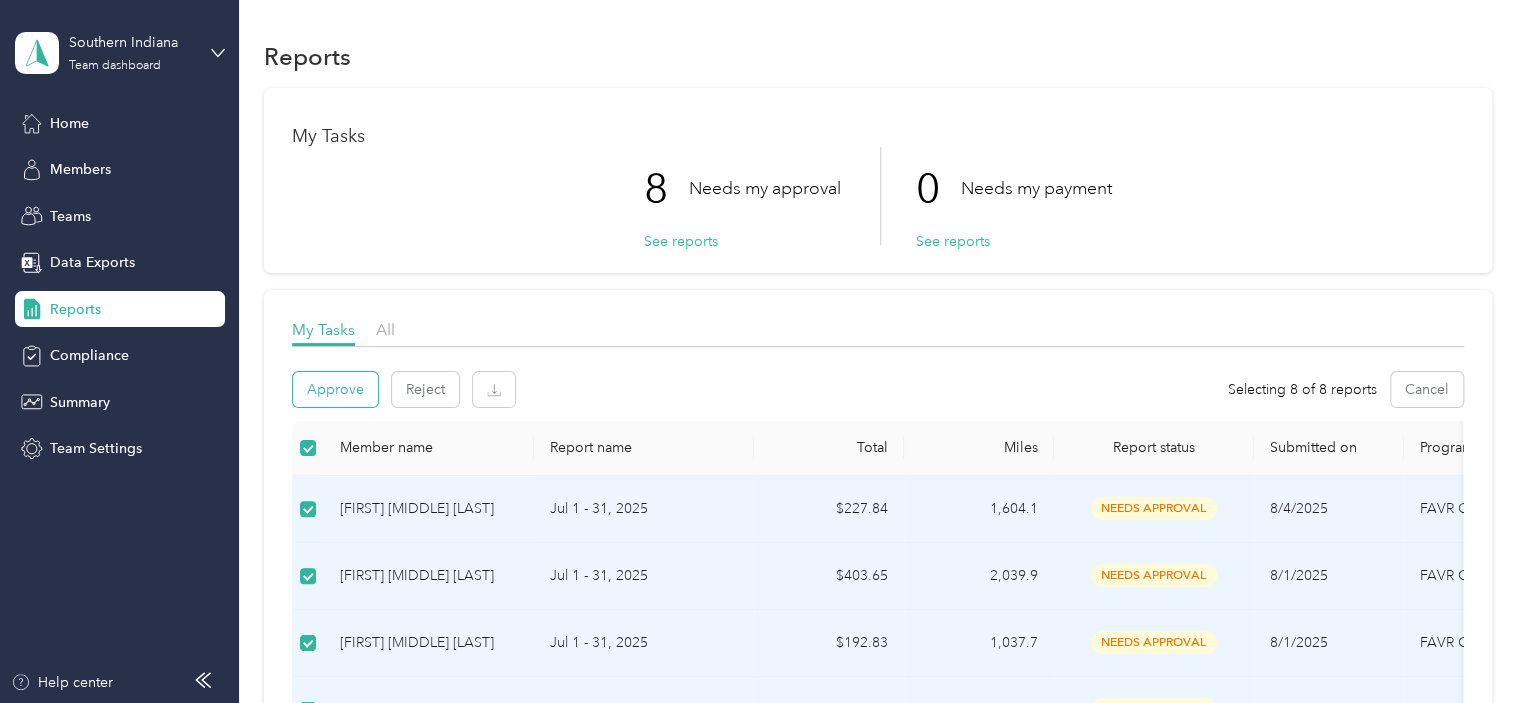 click on "Approve" at bounding box center [335, 389] 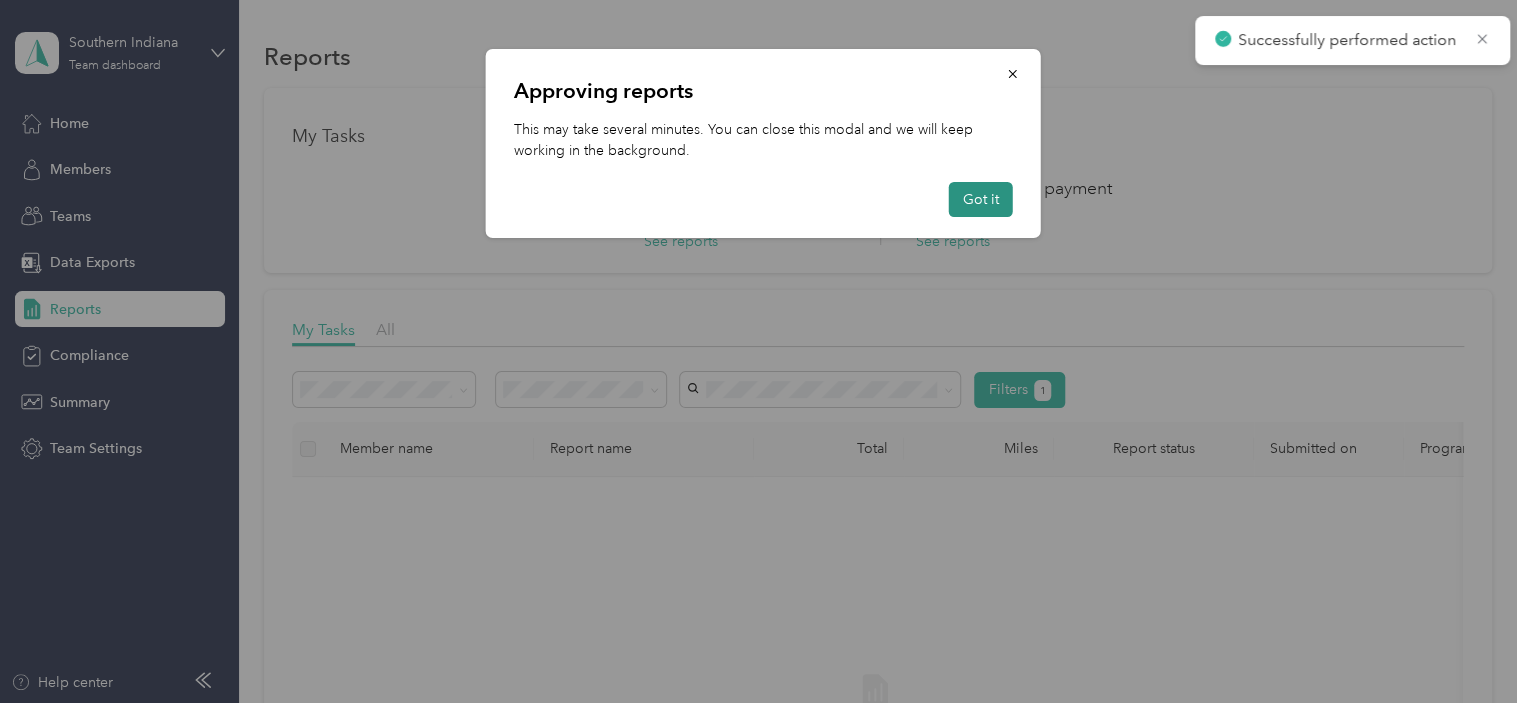 click on "Got it" at bounding box center (981, 199) 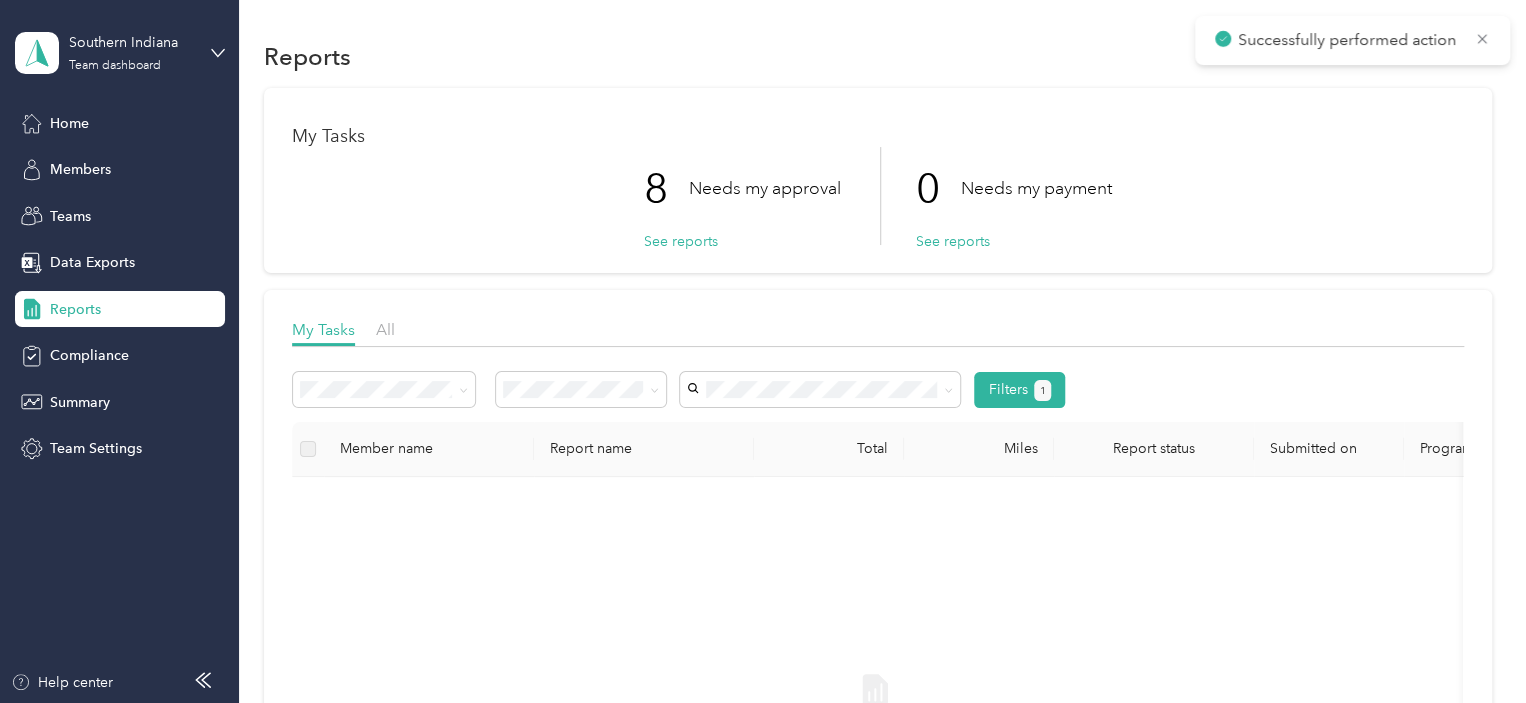 click on "Southern Indiana Team dashboard" at bounding box center (120, 53) 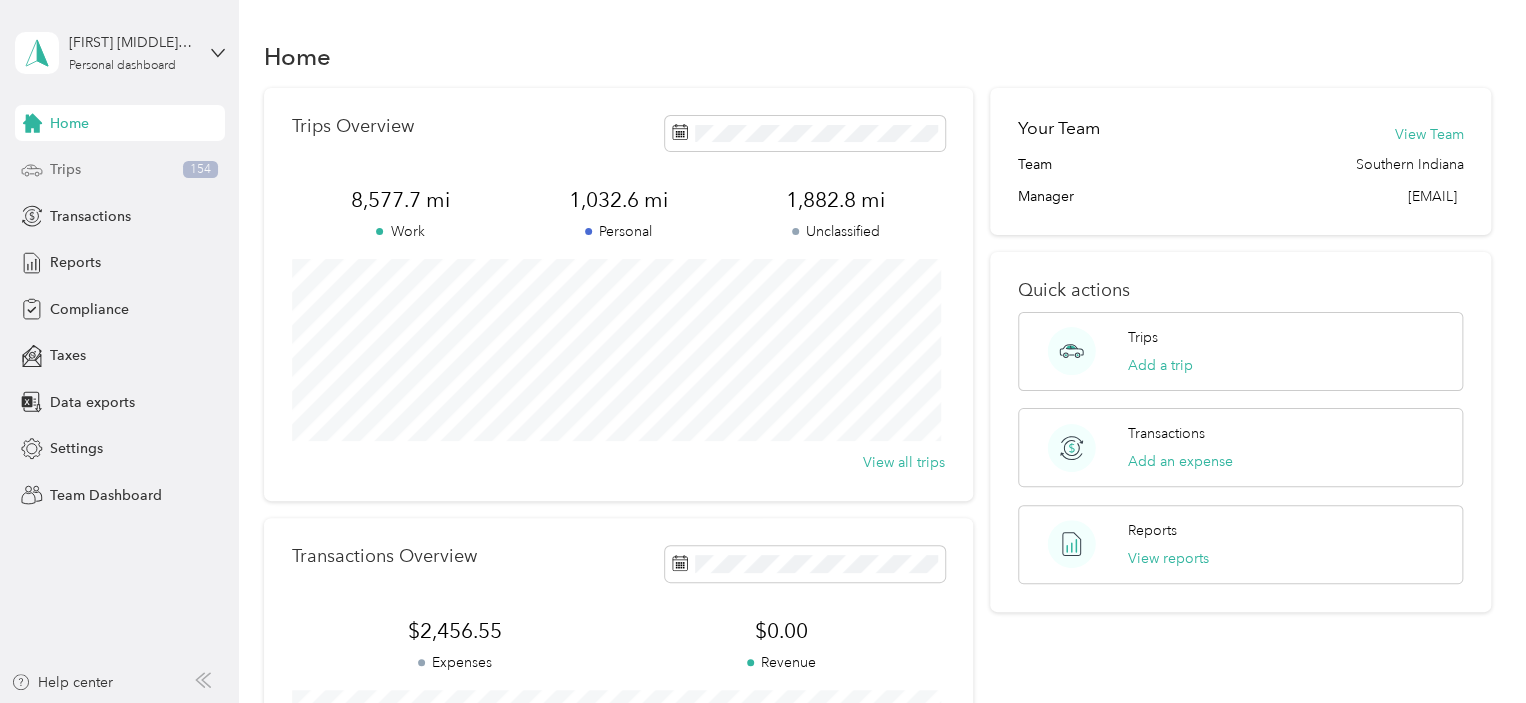 click on "Trips 154" at bounding box center [120, 170] 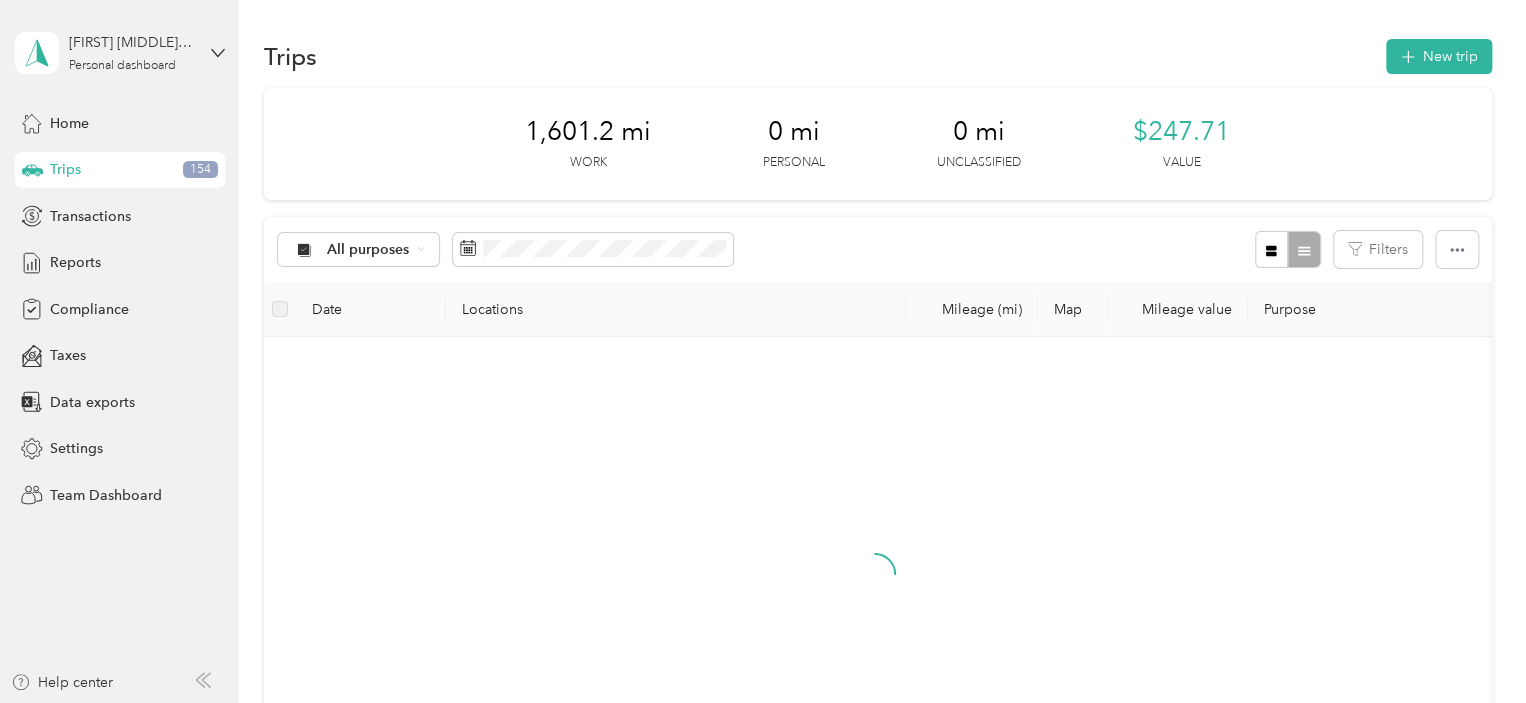 click on "All purposes Filters" at bounding box center [878, 249] 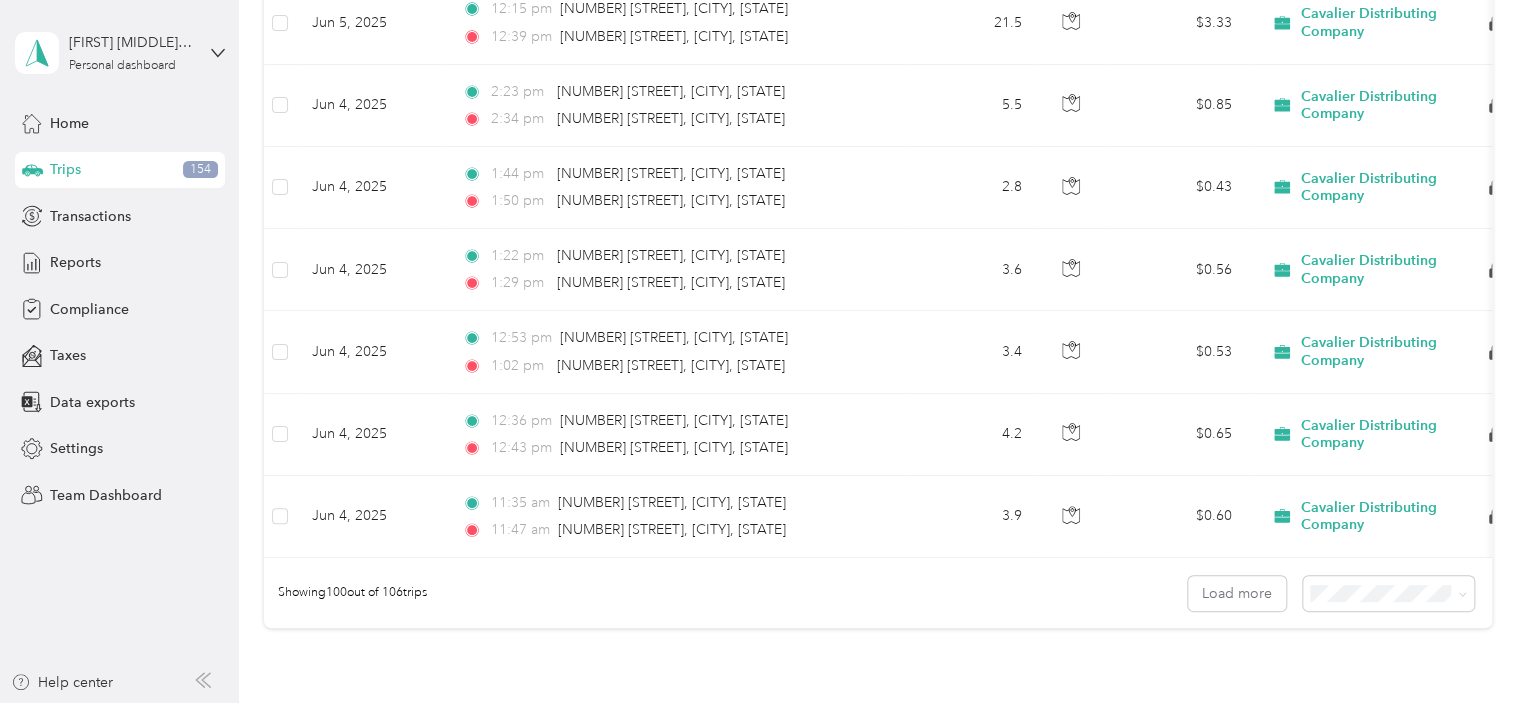 scroll, scrollTop: 8200, scrollLeft: 0, axis: vertical 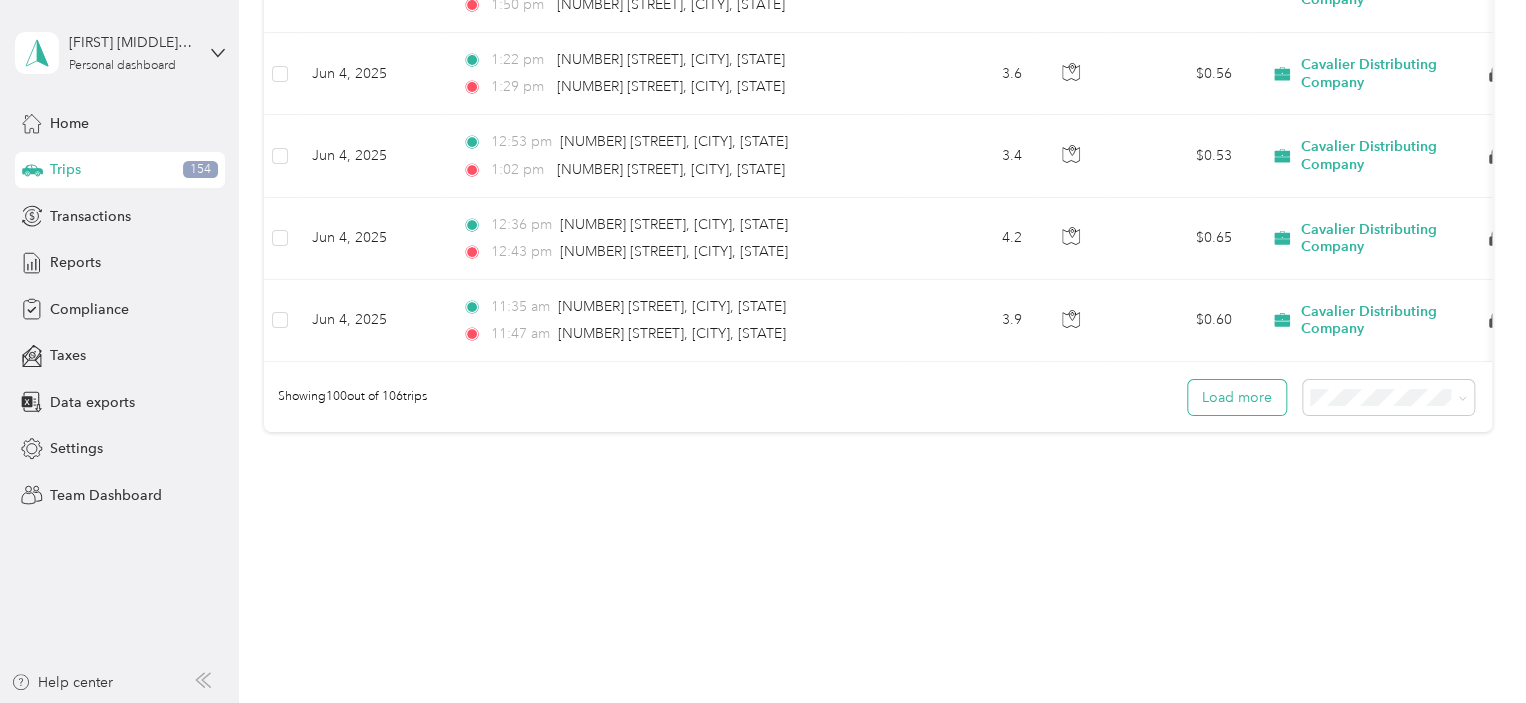 click on "Load more" at bounding box center [1237, 397] 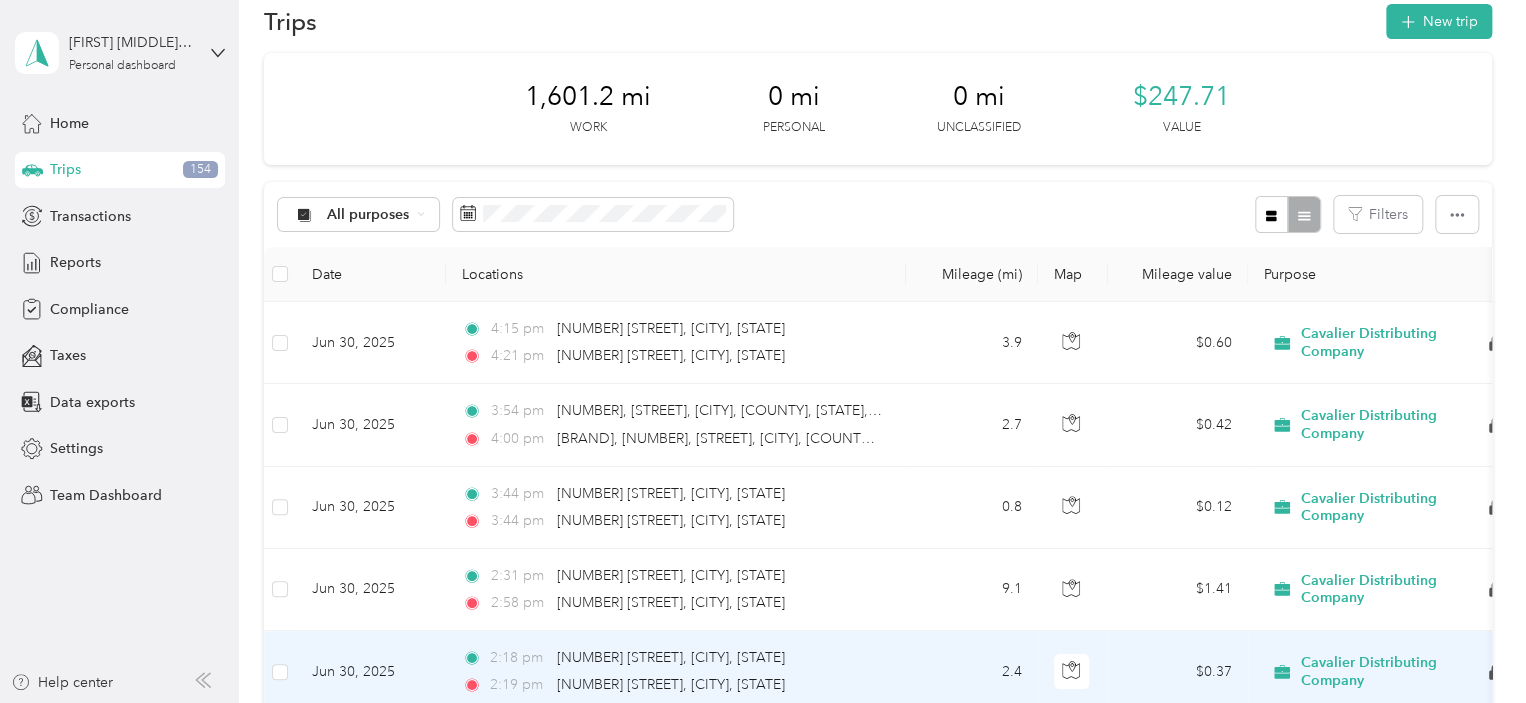 scroll, scrollTop: 0, scrollLeft: 0, axis: both 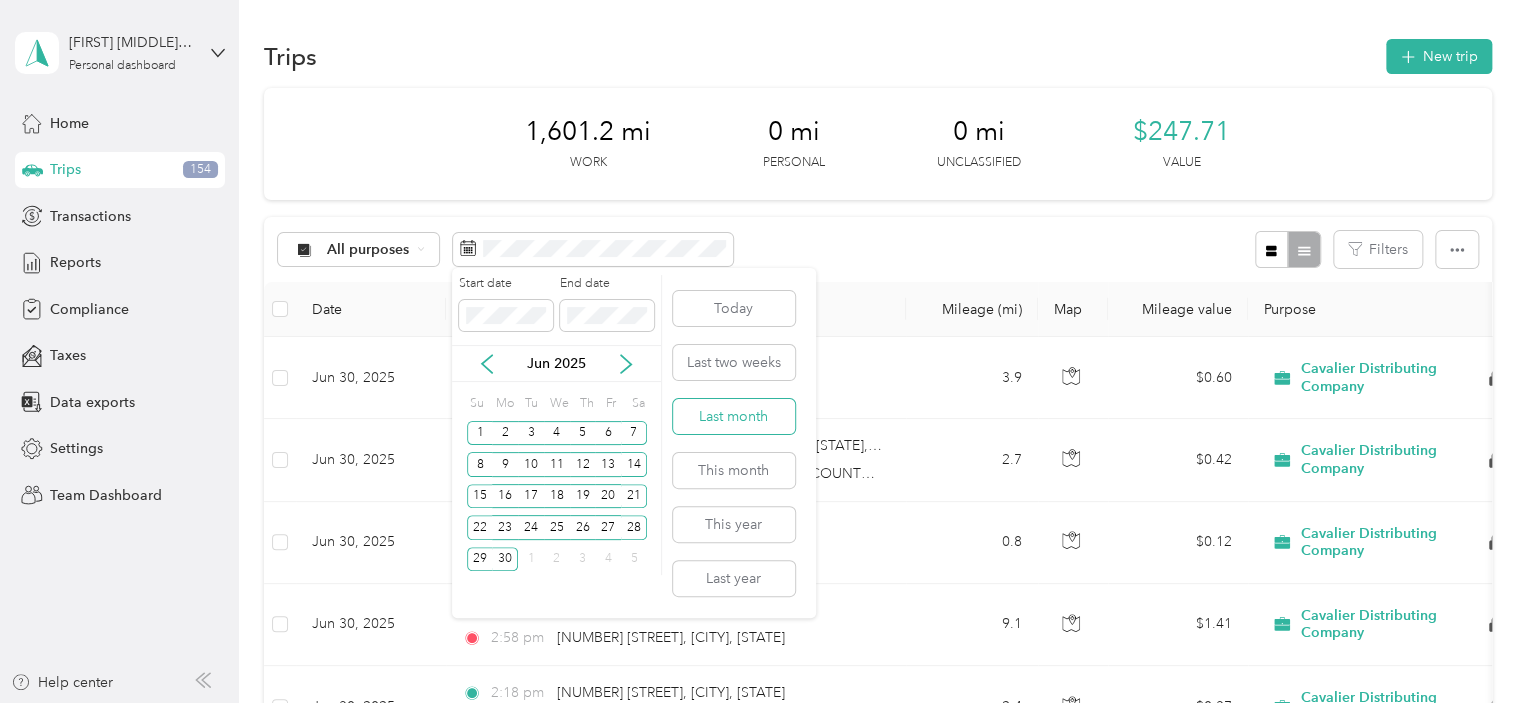 click on "Last month" at bounding box center [734, 416] 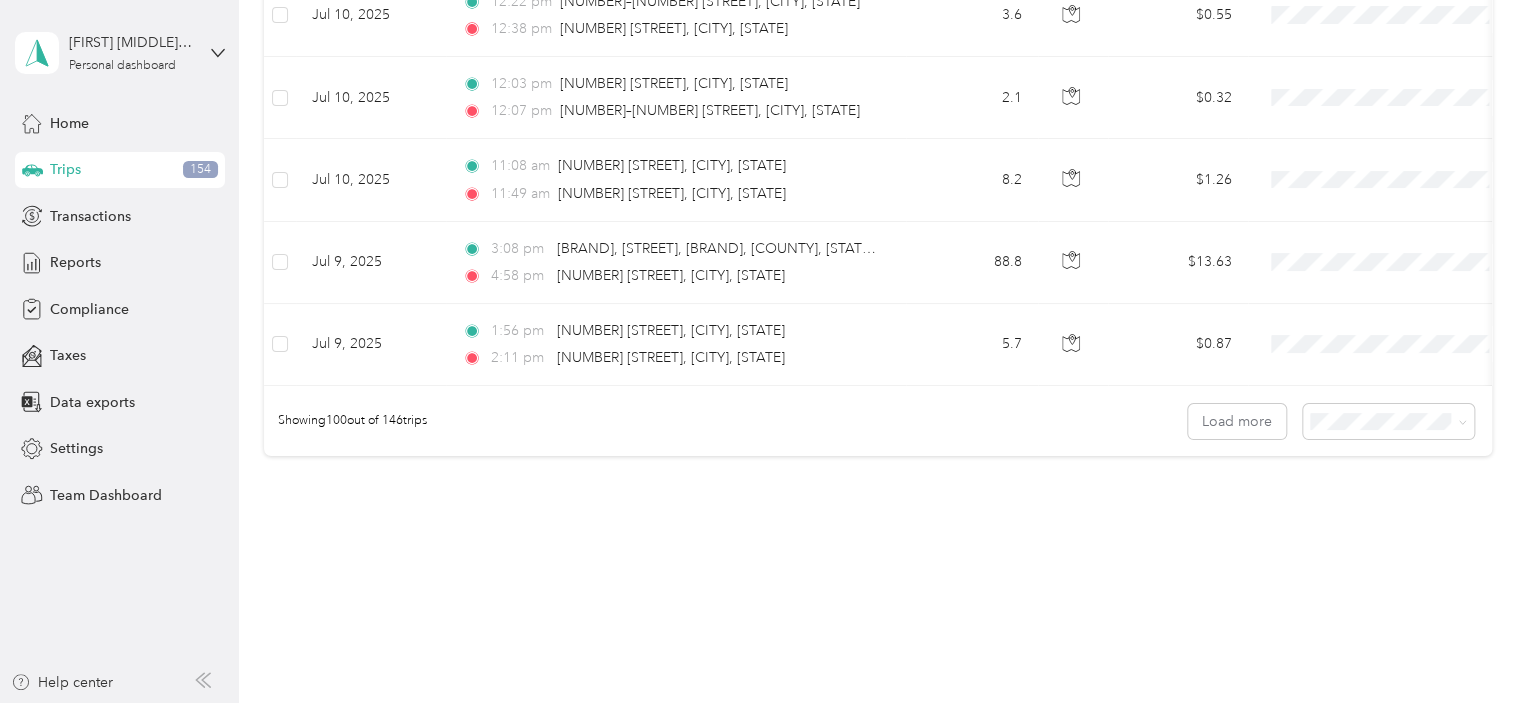 scroll, scrollTop: 8200, scrollLeft: 0, axis: vertical 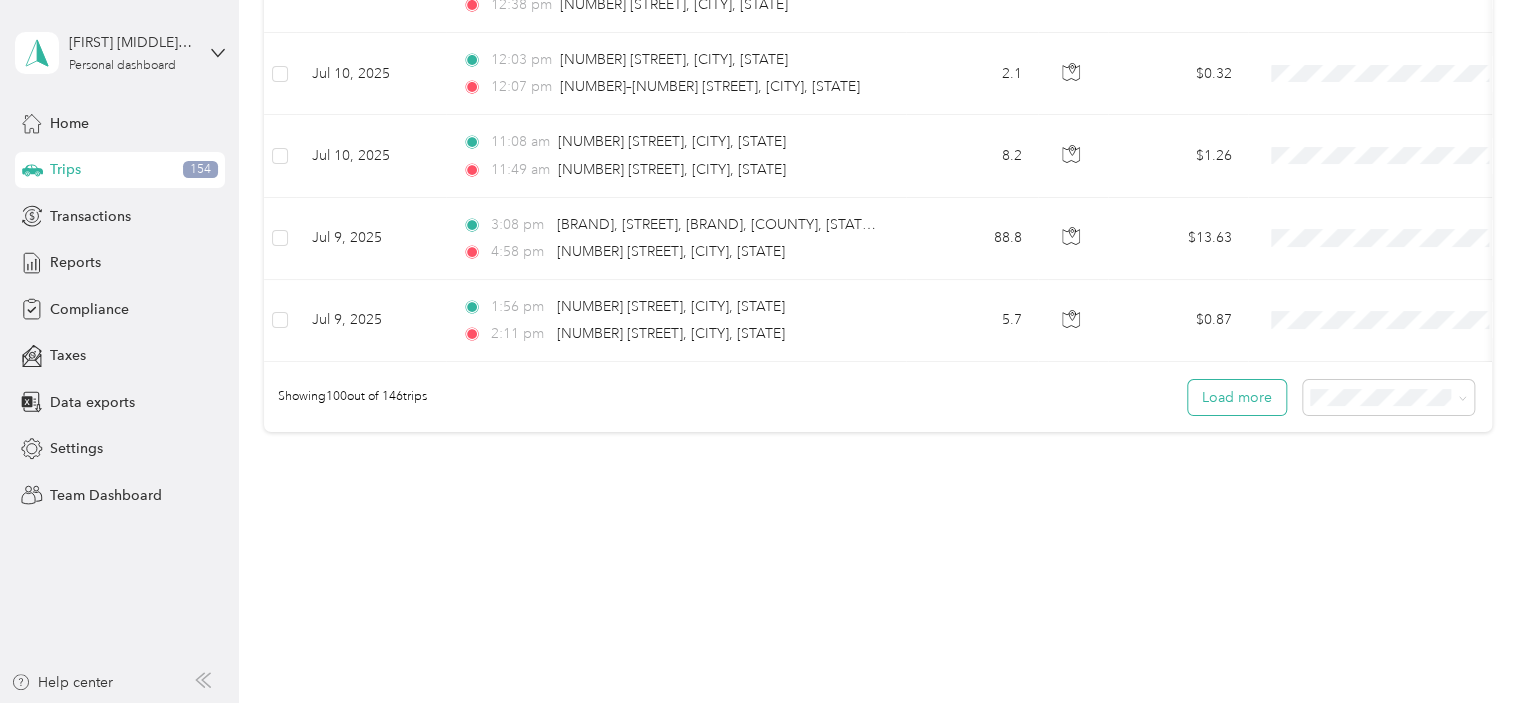 click on "Load more" at bounding box center [1237, 397] 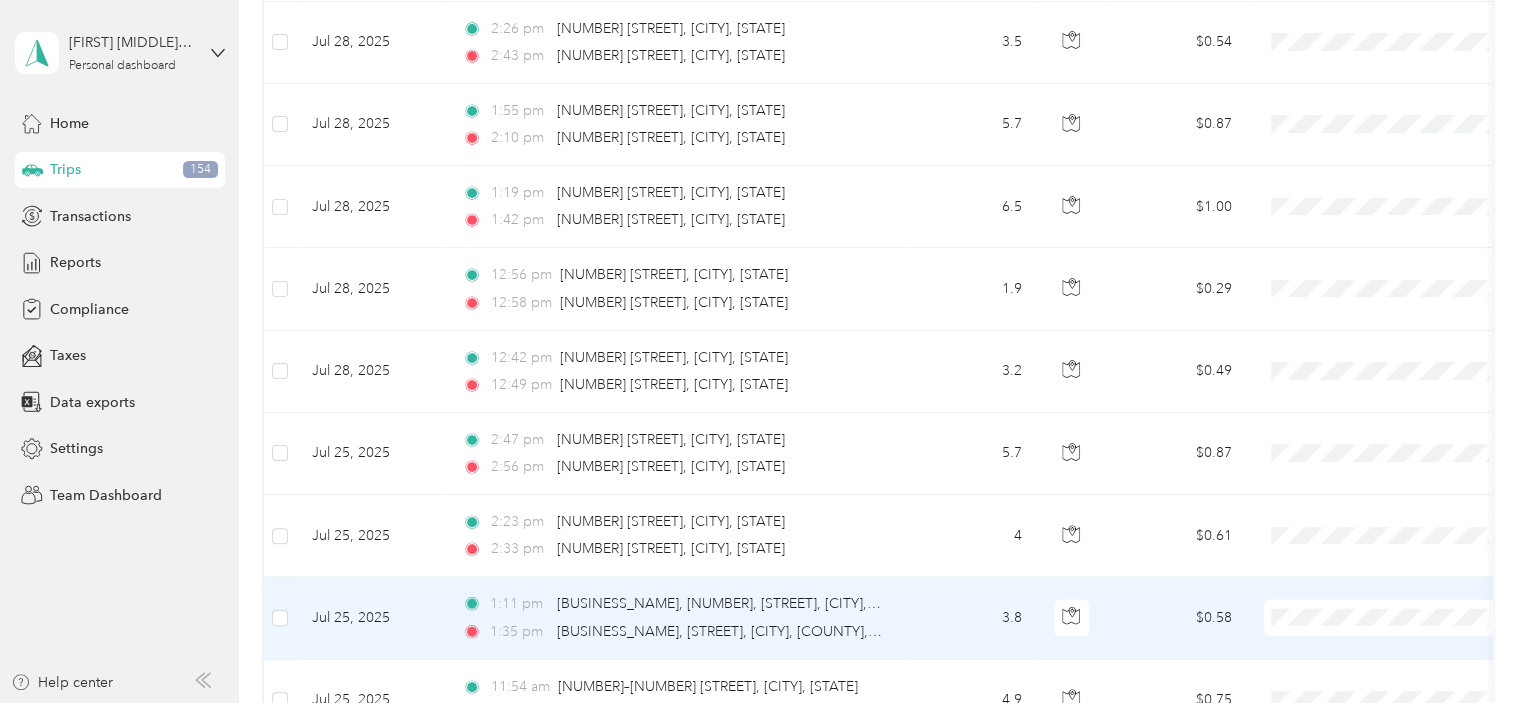 scroll, scrollTop: 0, scrollLeft: 0, axis: both 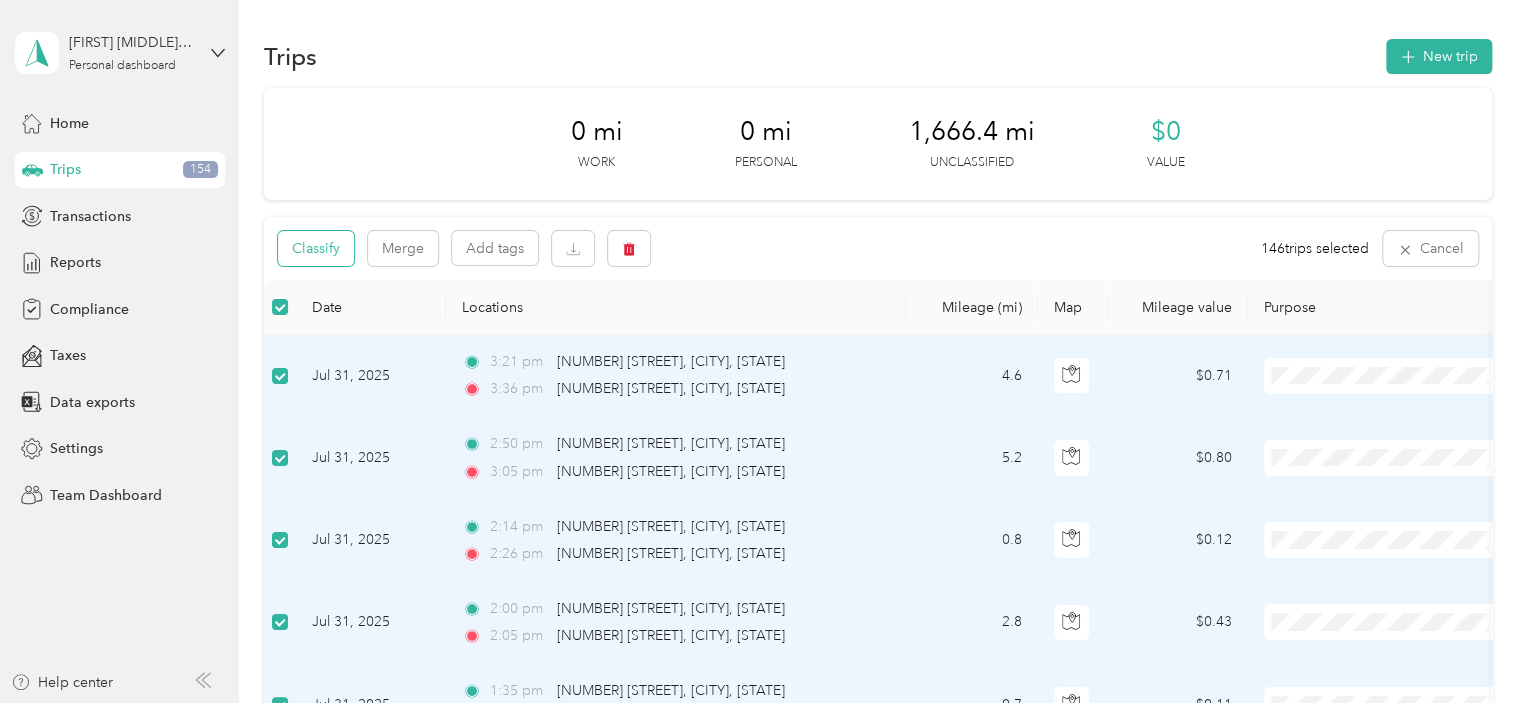 click on "Classify" at bounding box center (316, 248) 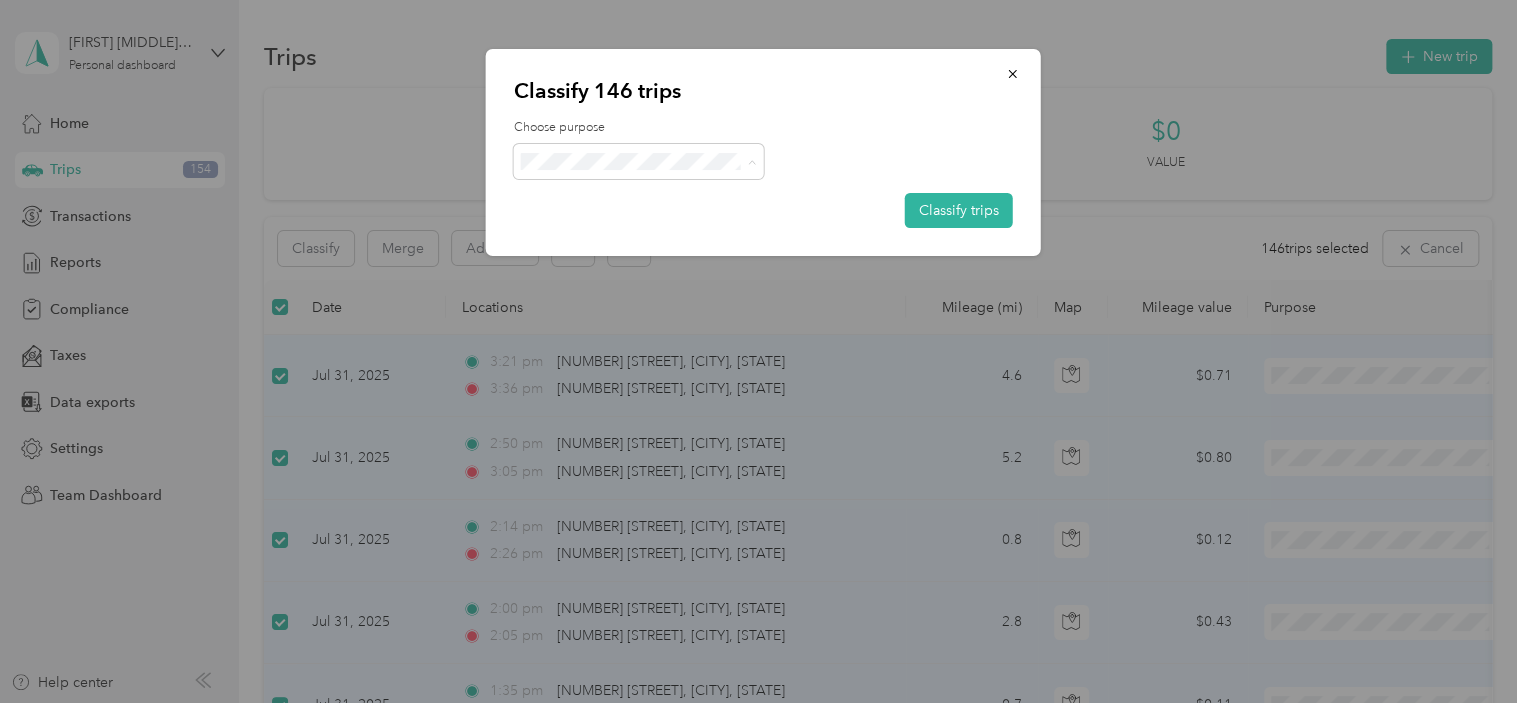 click on "Cavalier Distributing Company" at bounding box center (664, 198) 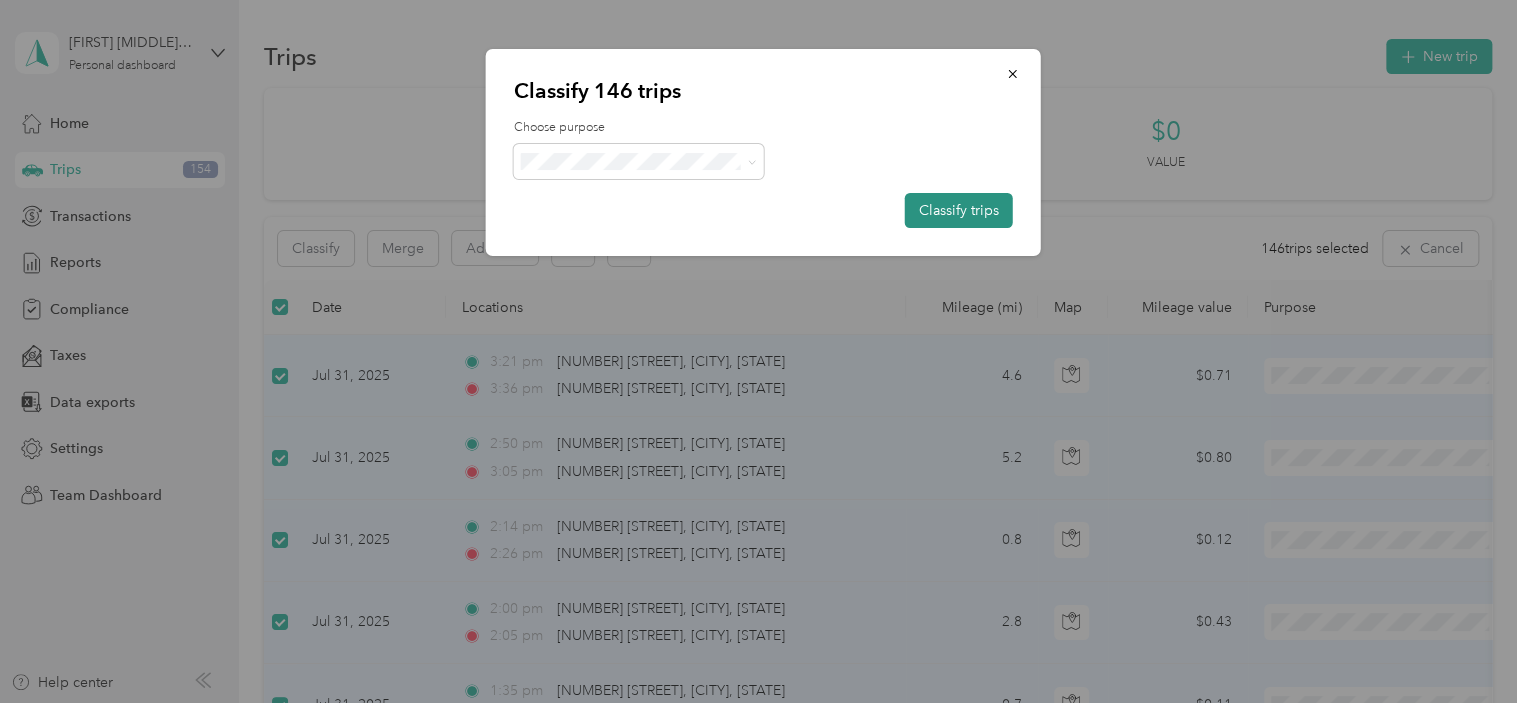 click on "Classify trips" at bounding box center (959, 210) 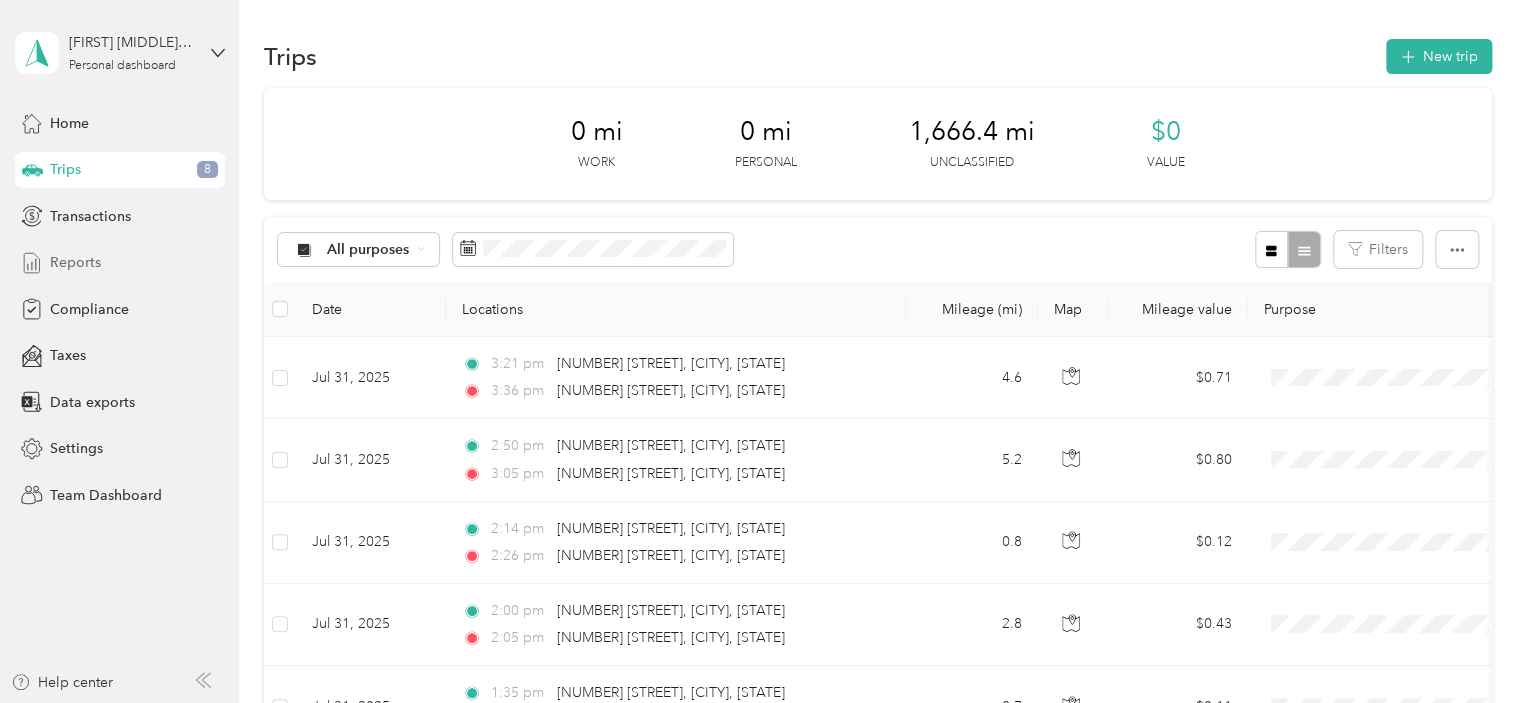 click on "Reports" at bounding box center (120, 263) 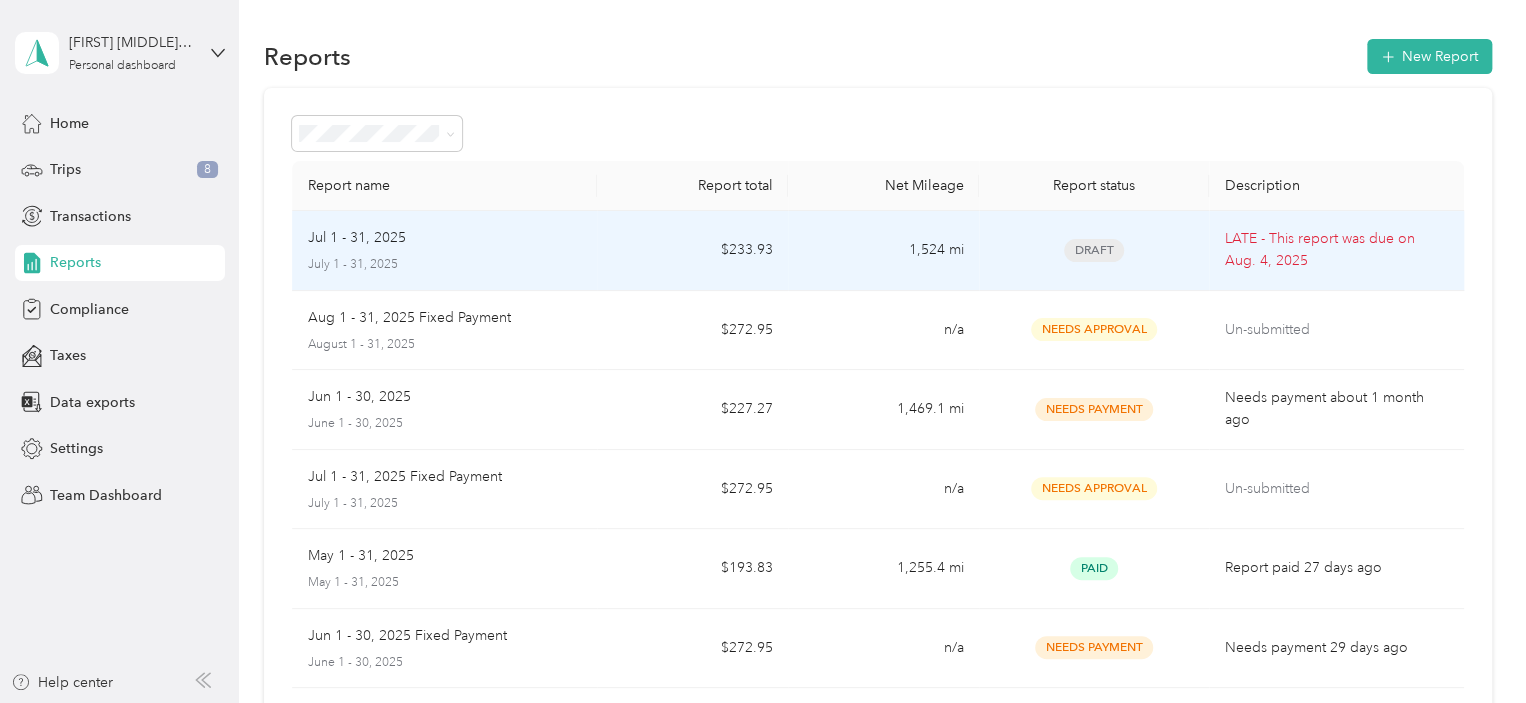 click on "Jul 1 - 31, 2025" at bounding box center [445, 238] 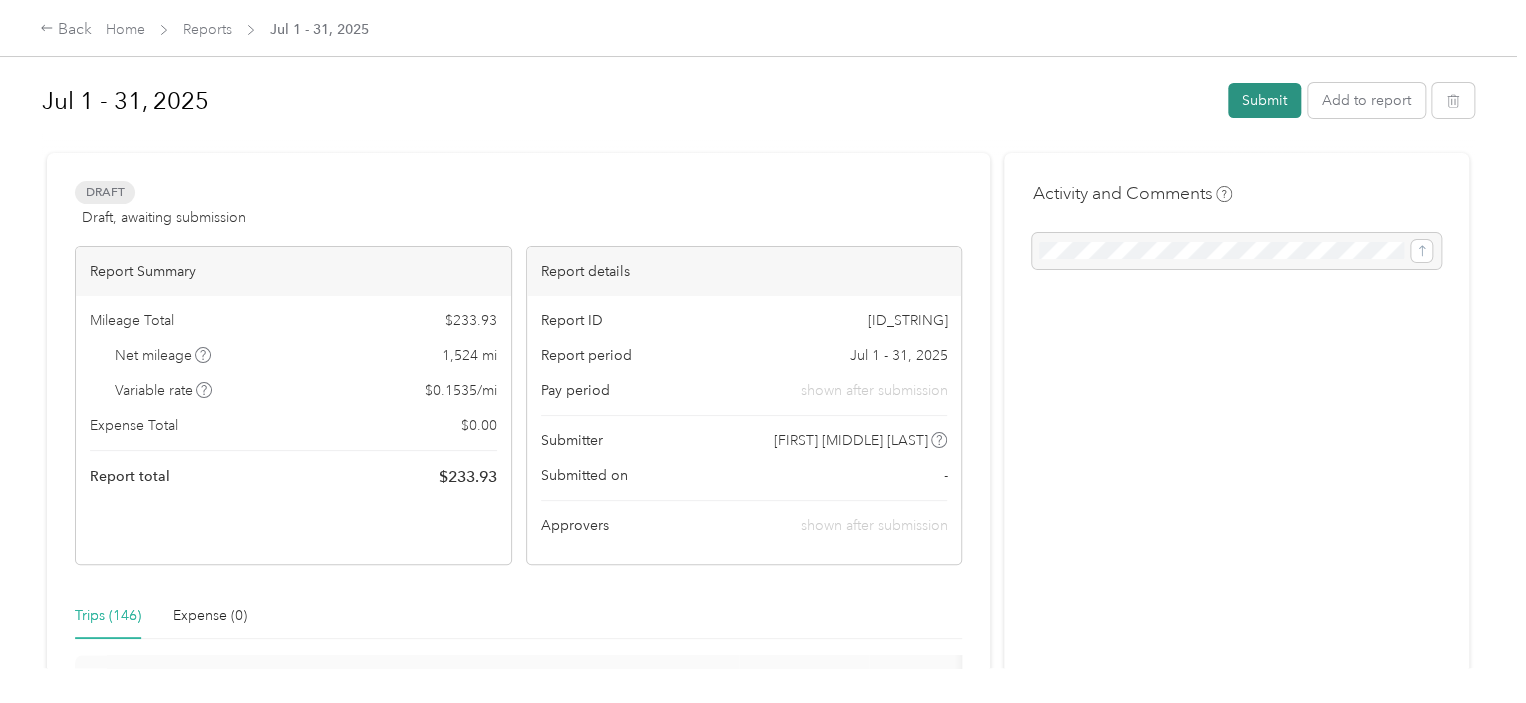 click on "Submit" at bounding box center [1264, 100] 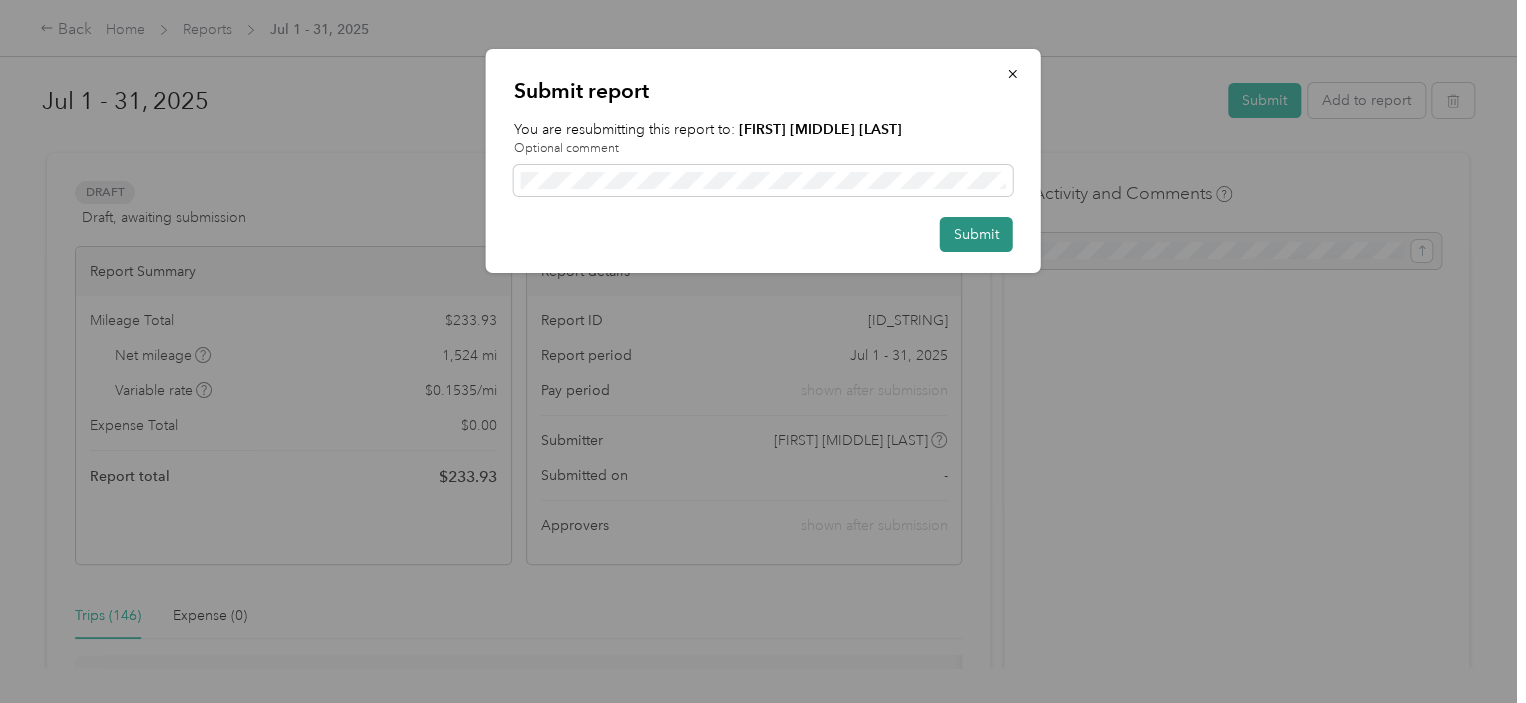click on "Submit" at bounding box center [976, 234] 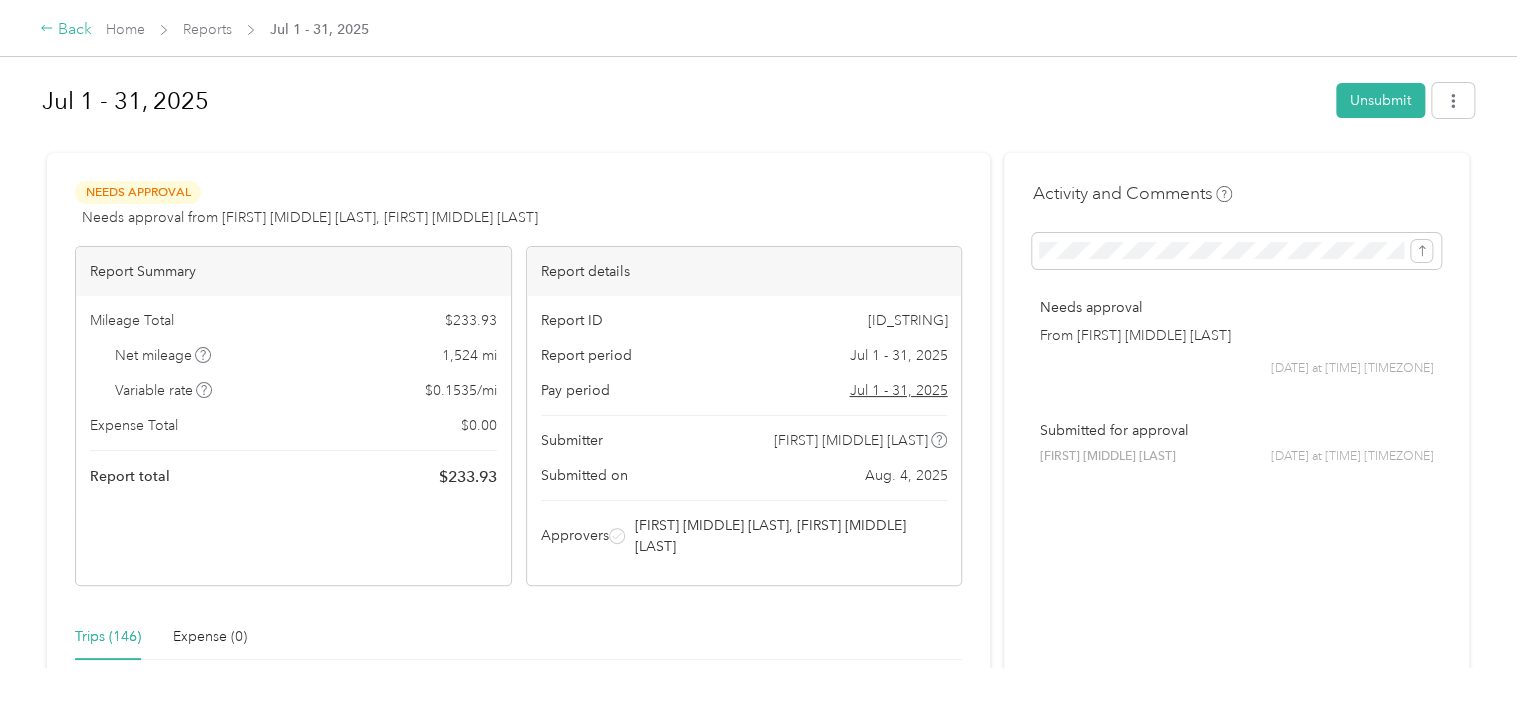 click on "Back" at bounding box center [66, 30] 